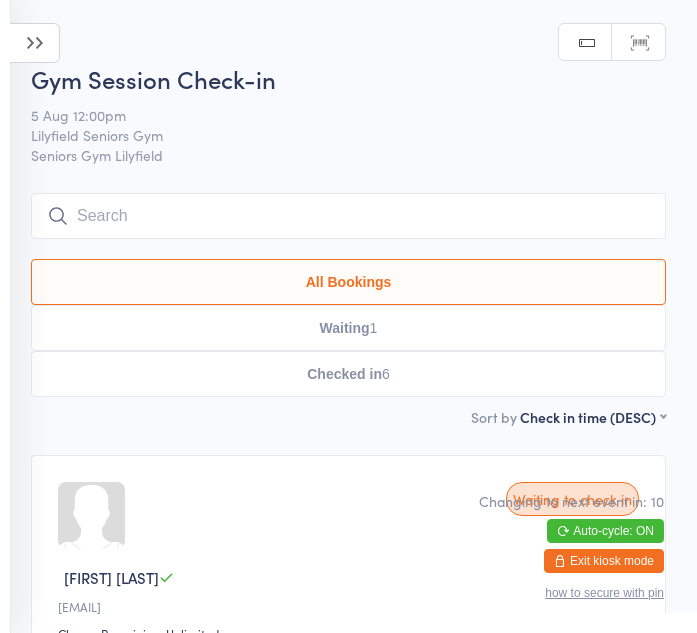 scroll, scrollTop: 509, scrollLeft: 0, axis: vertical 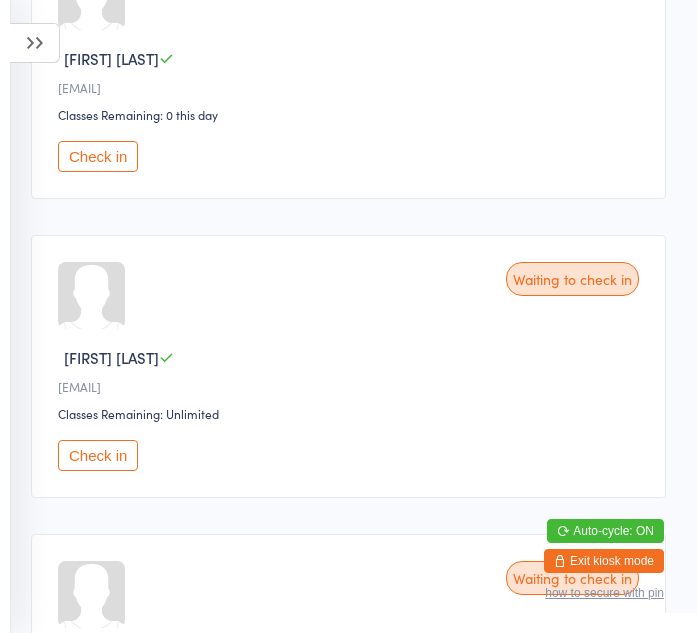click on "Check in" at bounding box center (98, 455) 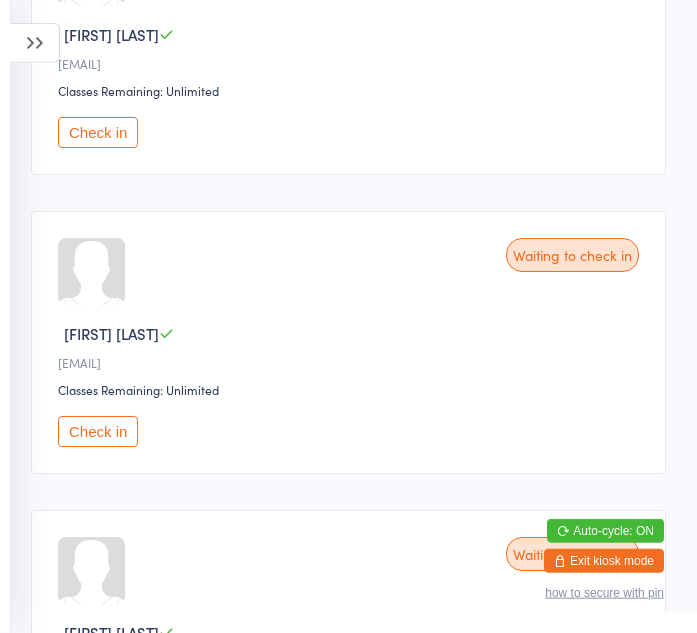 scroll, scrollTop: 1142, scrollLeft: 0, axis: vertical 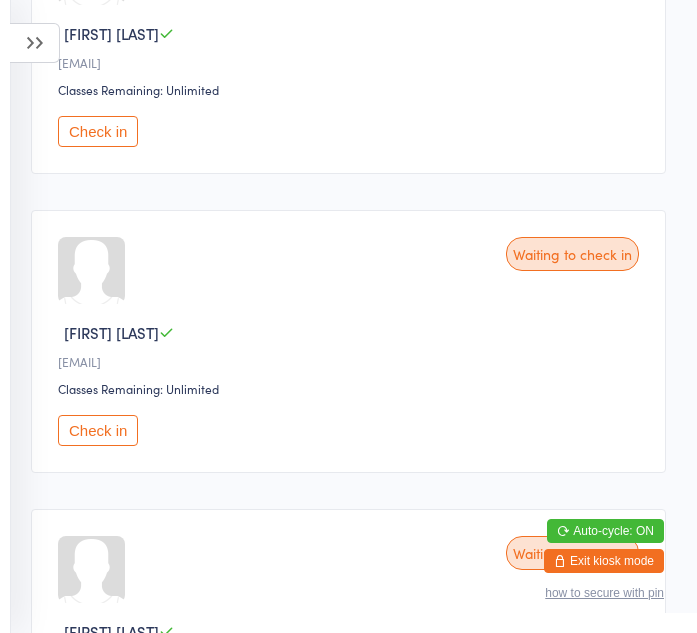 click on "Check in" at bounding box center [98, 430] 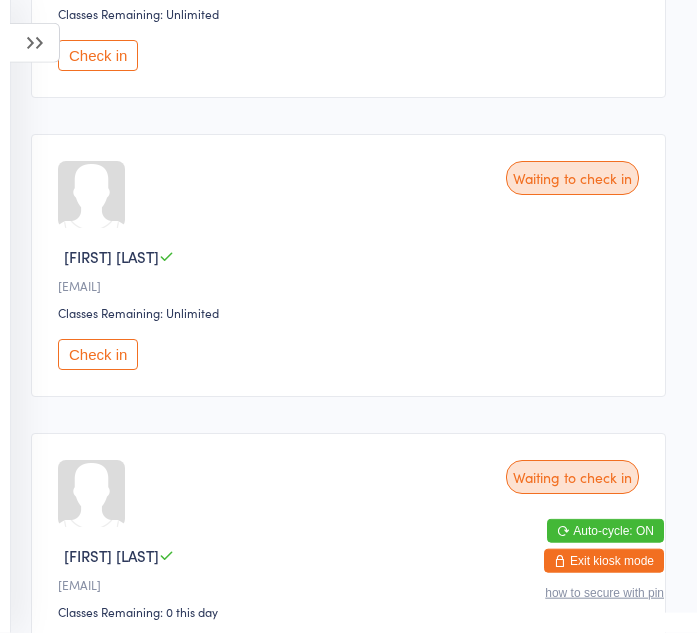 click on "Check in" at bounding box center (98, 354) 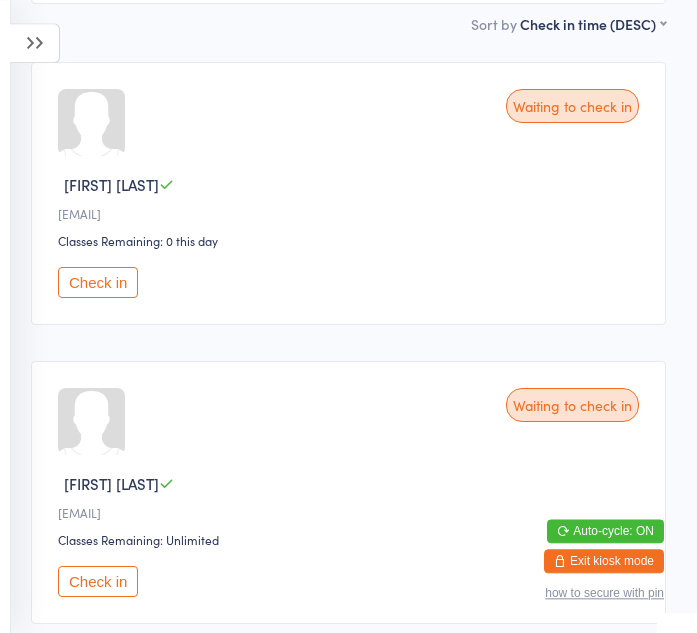 scroll, scrollTop: 392, scrollLeft: 0, axis: vertical 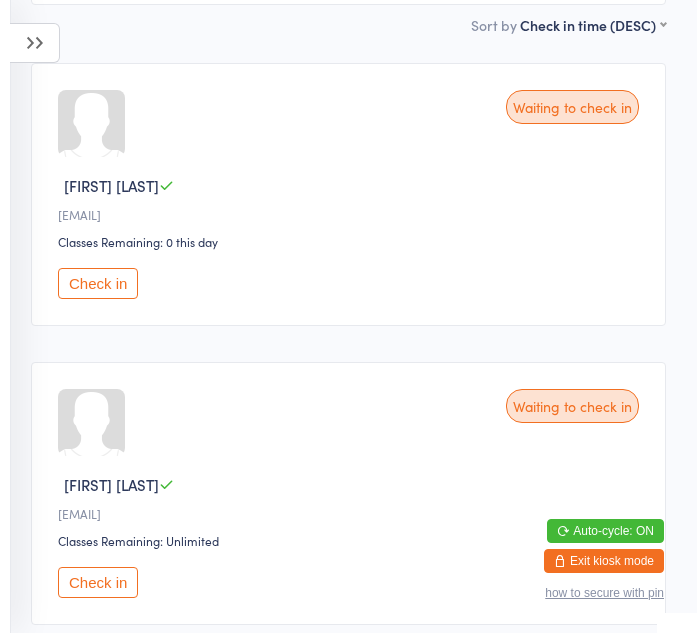 click on "Check in" at bounding box center [98, 283] 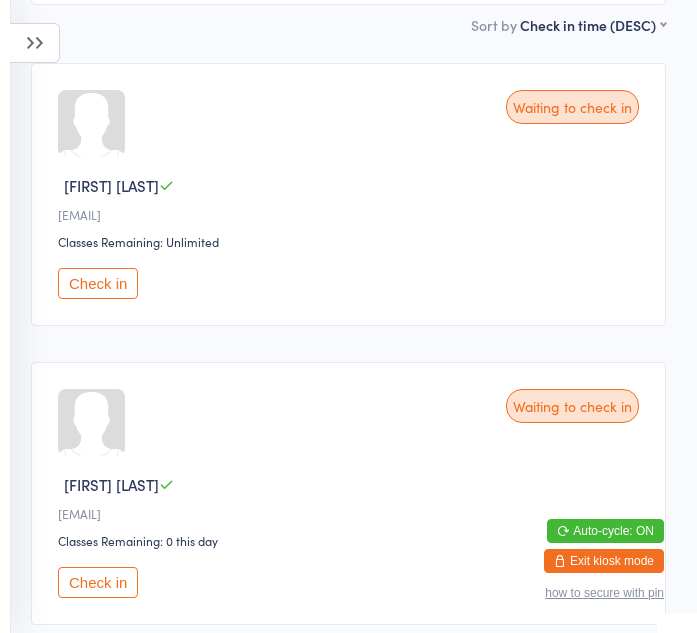 click on "Check in" at bounding box center [98, 582] 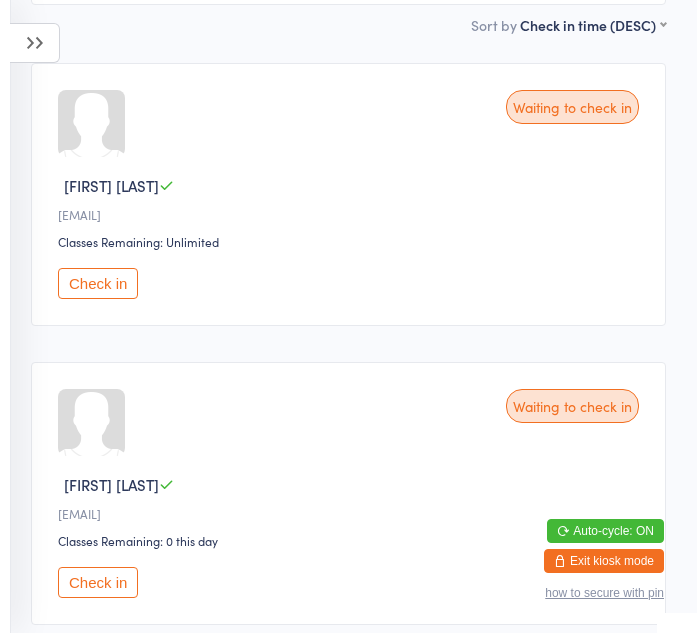 click on "Check in" at bounding box center (98, 582) 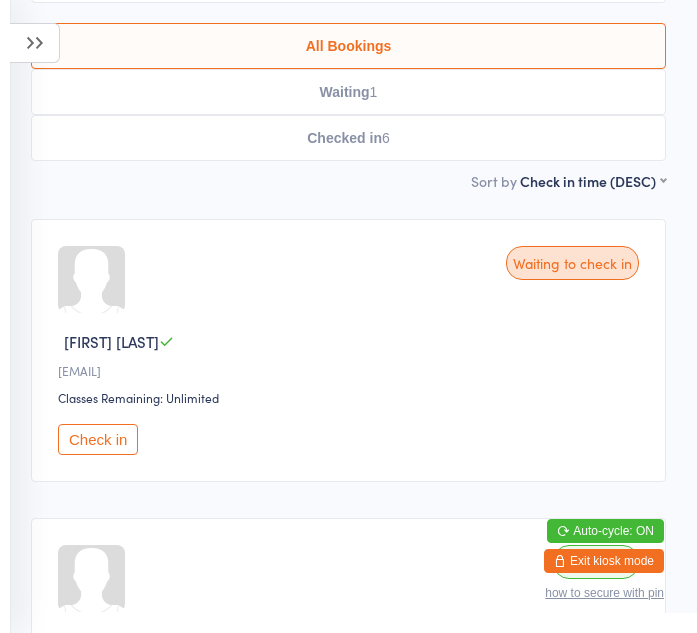 scroll, scrollTop: 0, scrollLeft: 0, axis: both 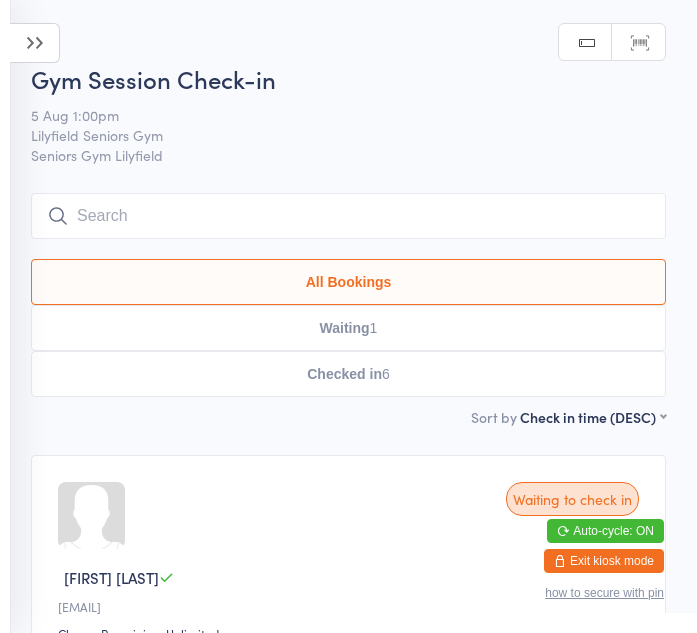click on "All Bookings" at bounding box center (348, 282) 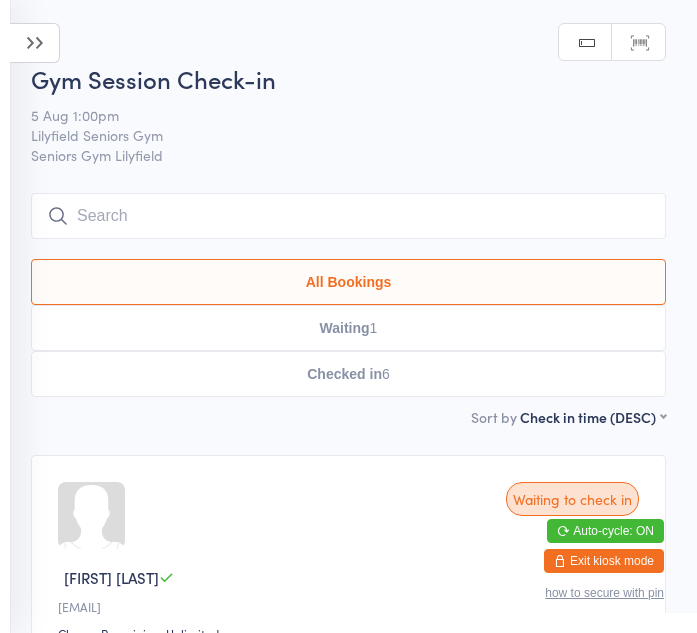 click at bounding box center [35, 43] 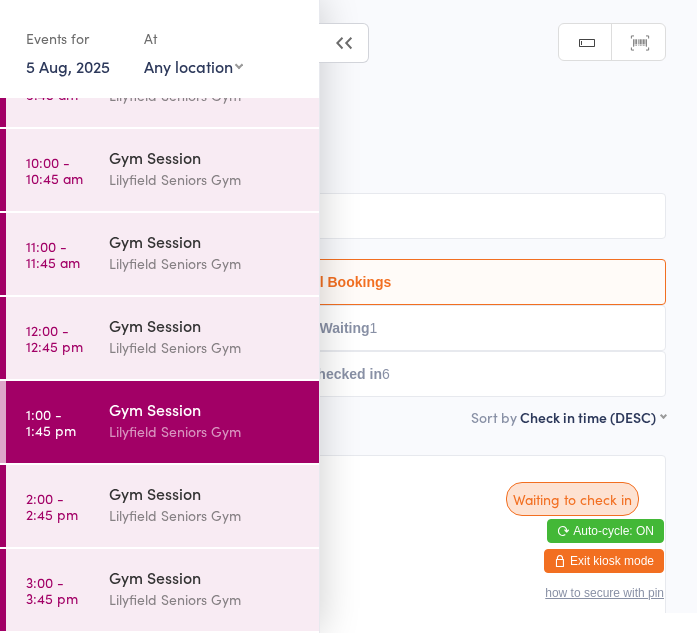 scroll, scrollTop: 221, scrollLeft: 0, axis: vertical 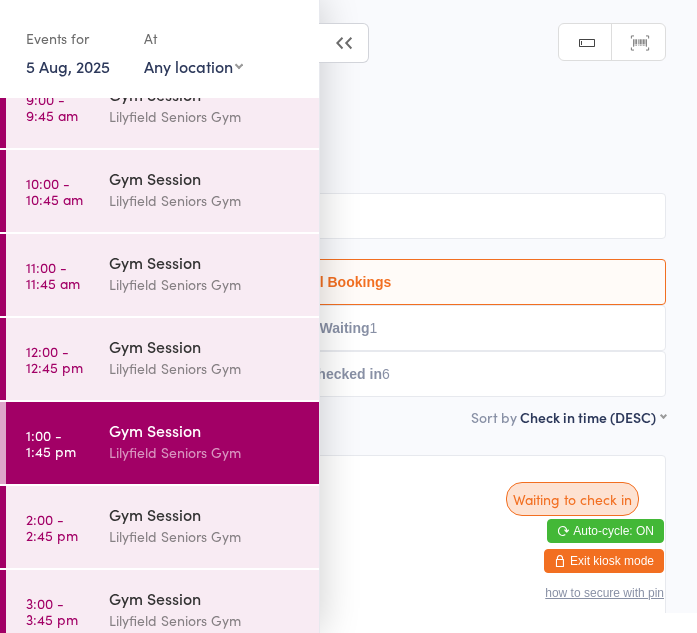 click on "5 Aug, 2025" at bounding box center [68, 66] 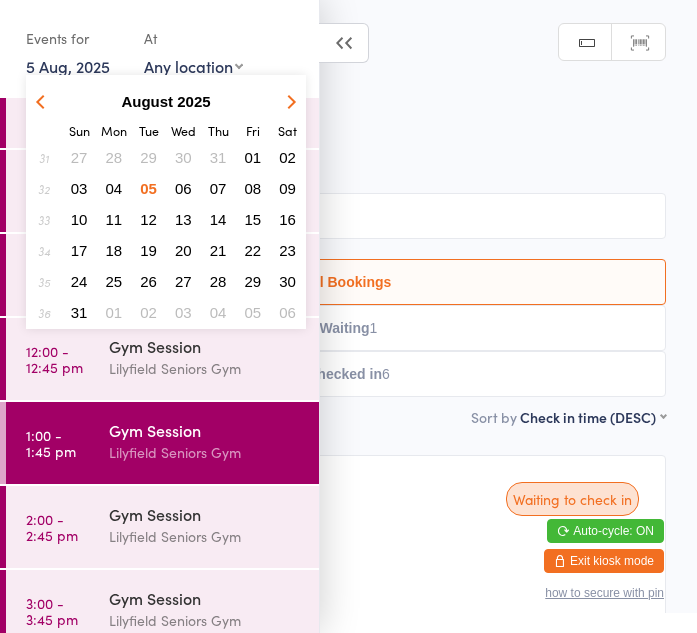 click on "11" at bounding box center (114, 219) 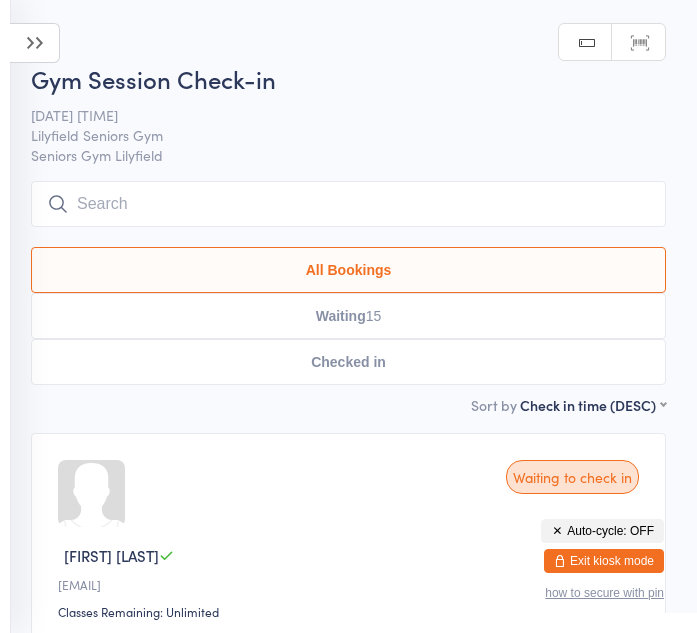 click at bounding box center (348, 204) 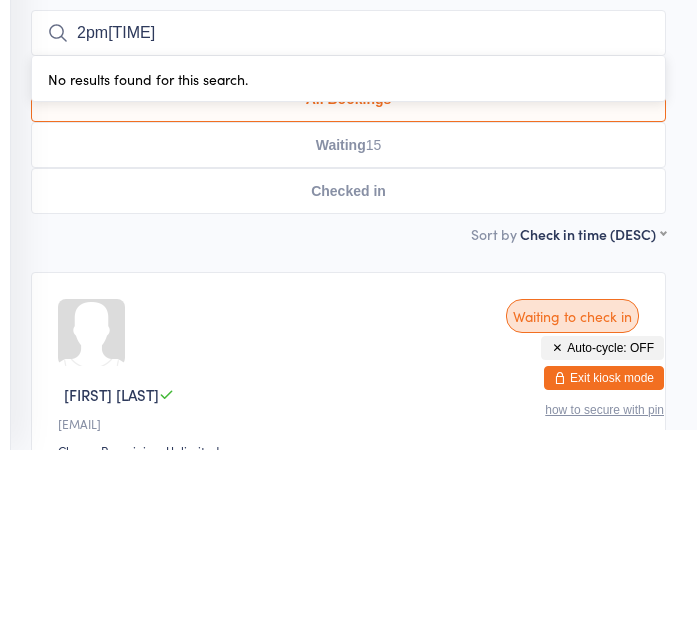 type on "2pm[TIME]" 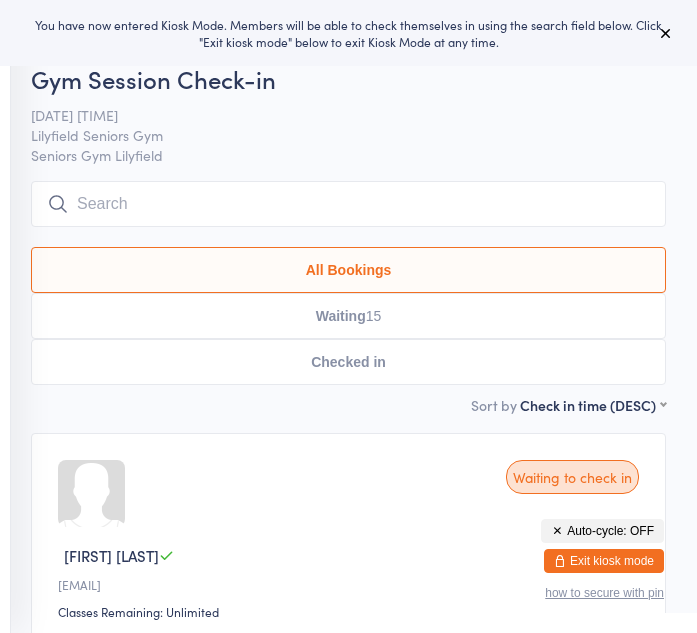 scroll, scrollTop: 0, scrollLeft: 5, axis: horizontal 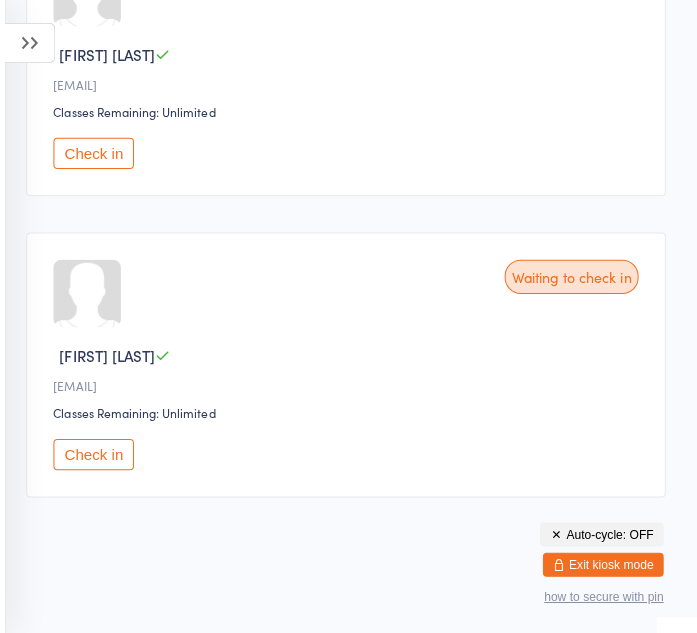 click at bounding box center (35, 43) 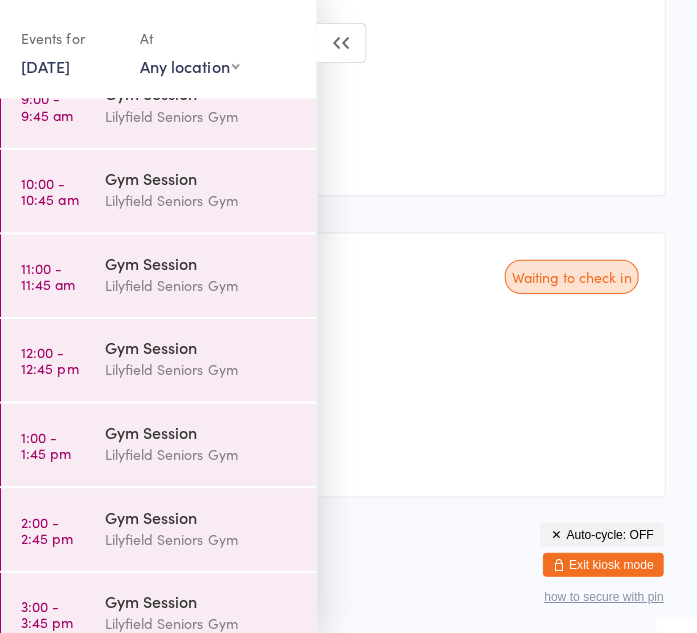scroll, scrollTop: 205, scrollLeft: 0, axis: vertical 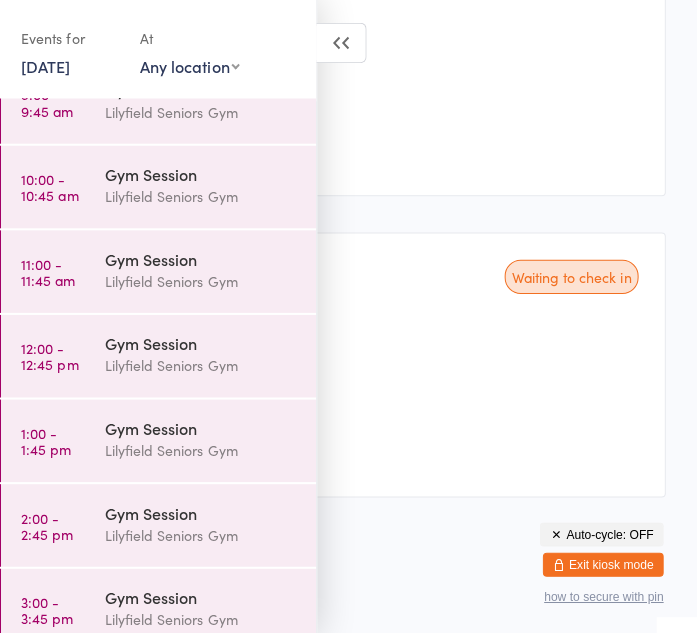 click on "Gym Session" at bounding box center (205, 509) 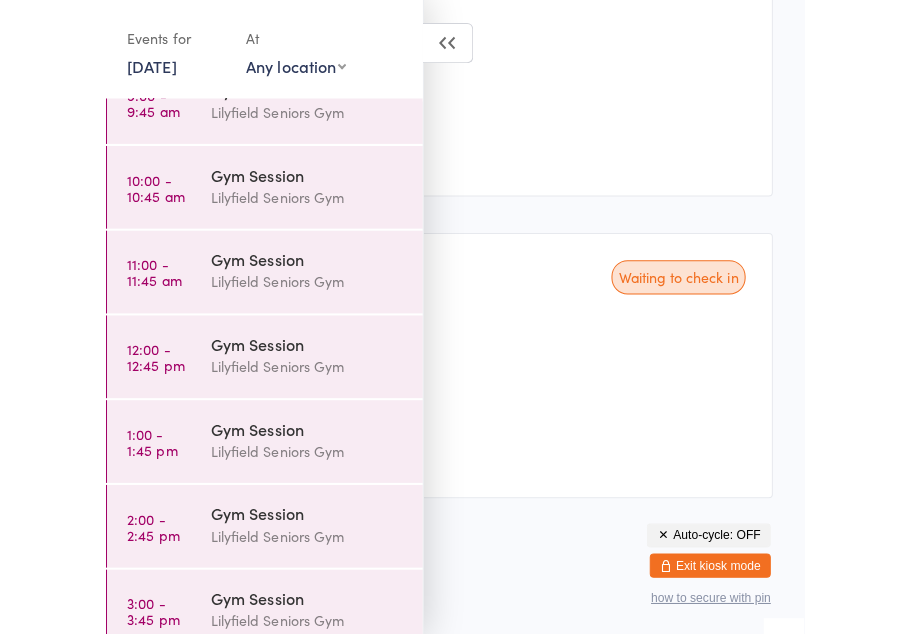scroll, scrollTop: 0, scrollLeft: 0, axis: both 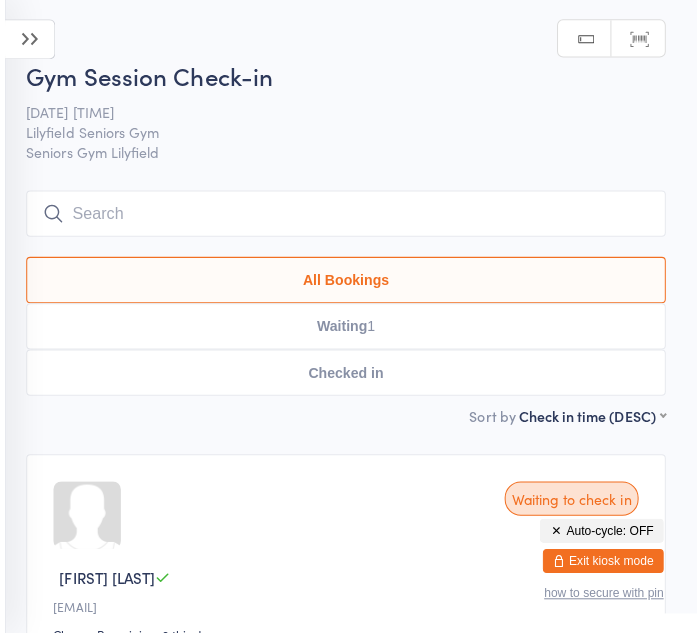 click at bounding box center (35, 43) 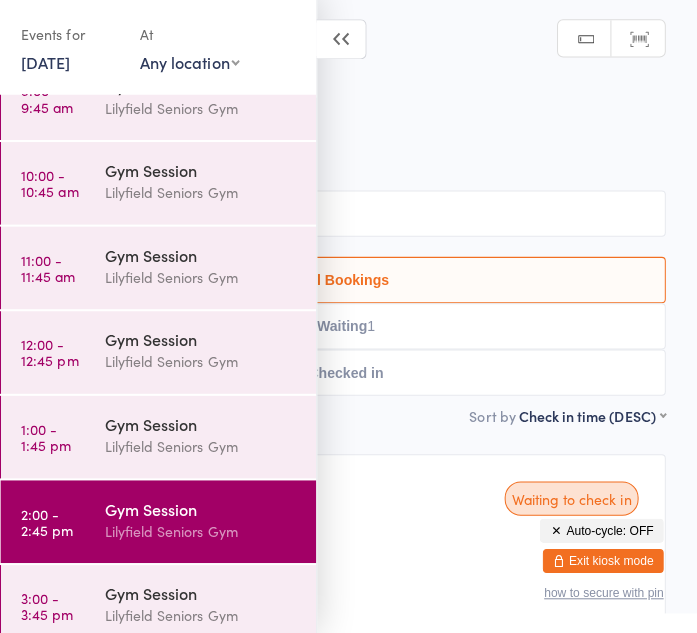click on "2:00 - 2:45 pm Gym Session Lilyfield Seniors Gym" at bounding box center [162, 522] 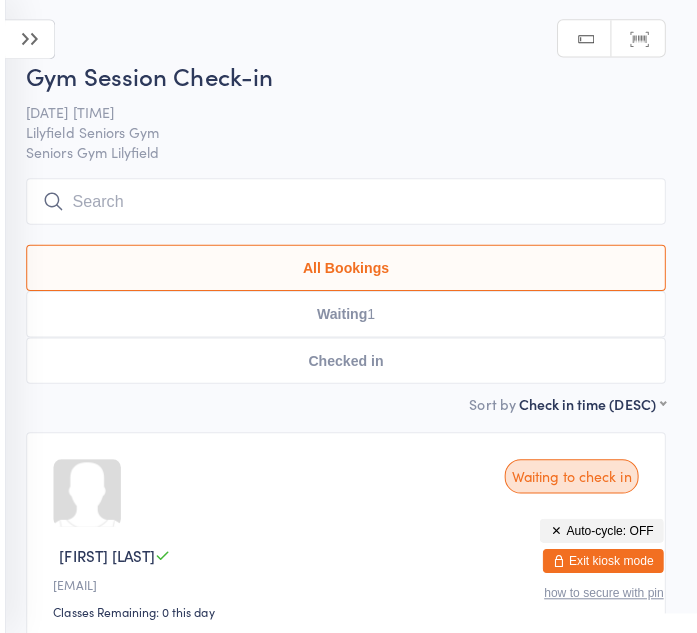 click on "Exit kiosk mode" at bounding box center (604, 561) 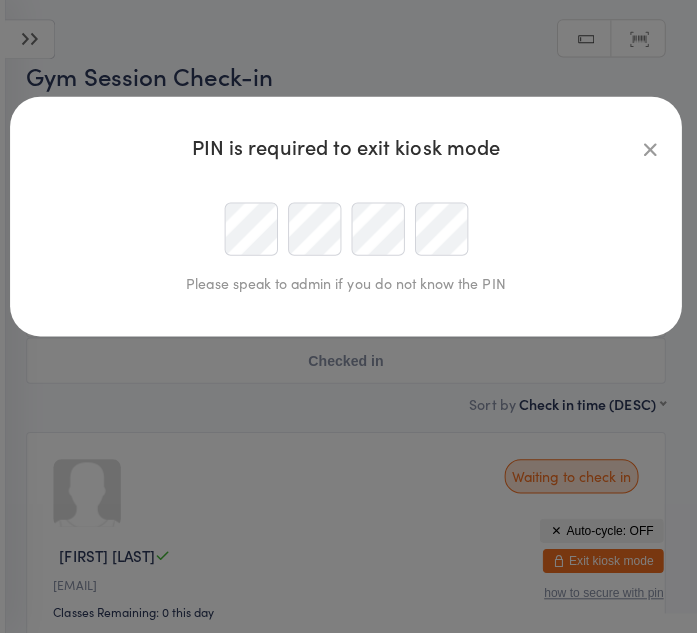 click at bounding box center (650, 152) 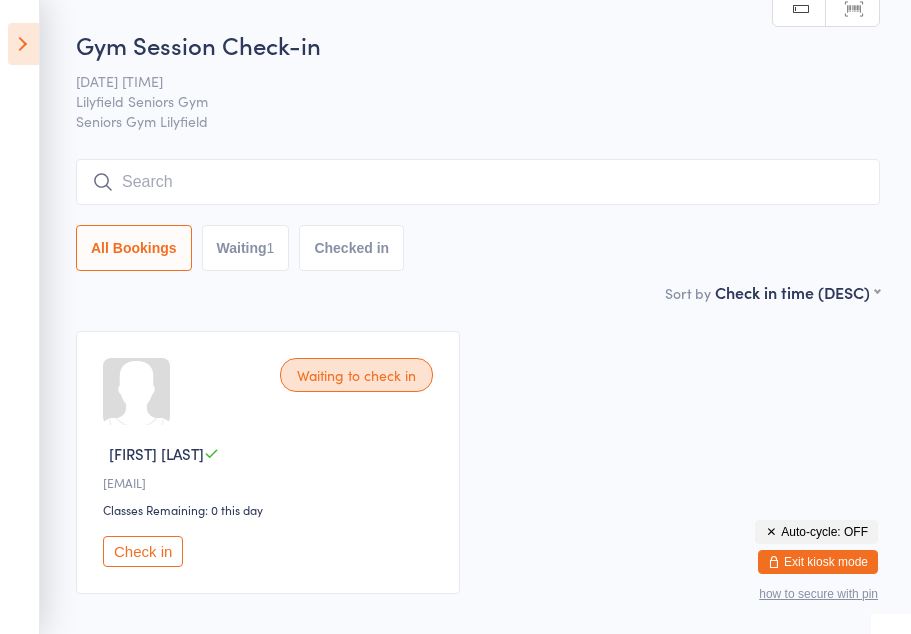 click at bounding box center [23, 44] 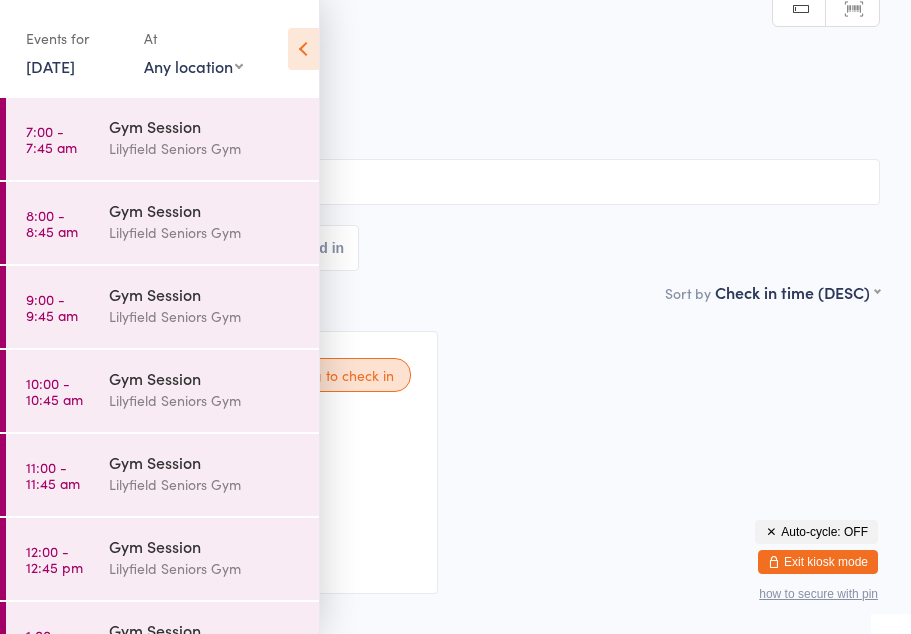 scroll, scrollTop: 0, scrollLeft: 0, axis: both 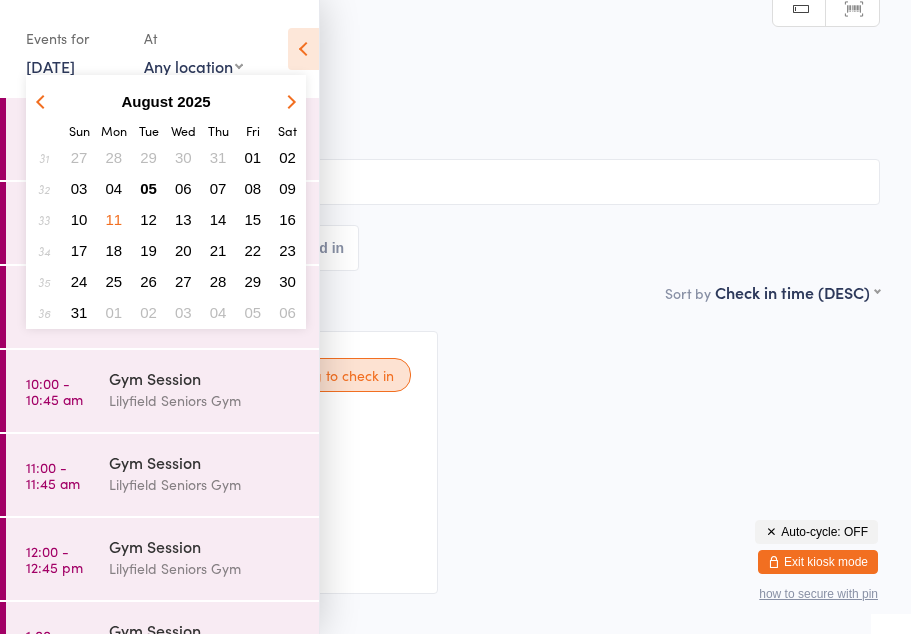 click on "05" at bounding box center (148, 188) 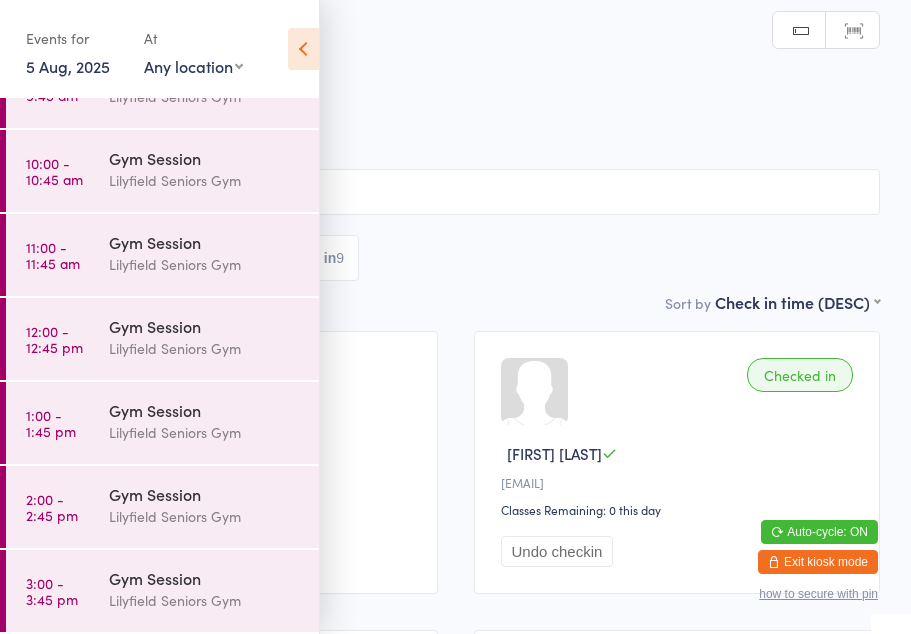 scroll, scrollTop: 220, scrollLeft: 0, axis: vertical 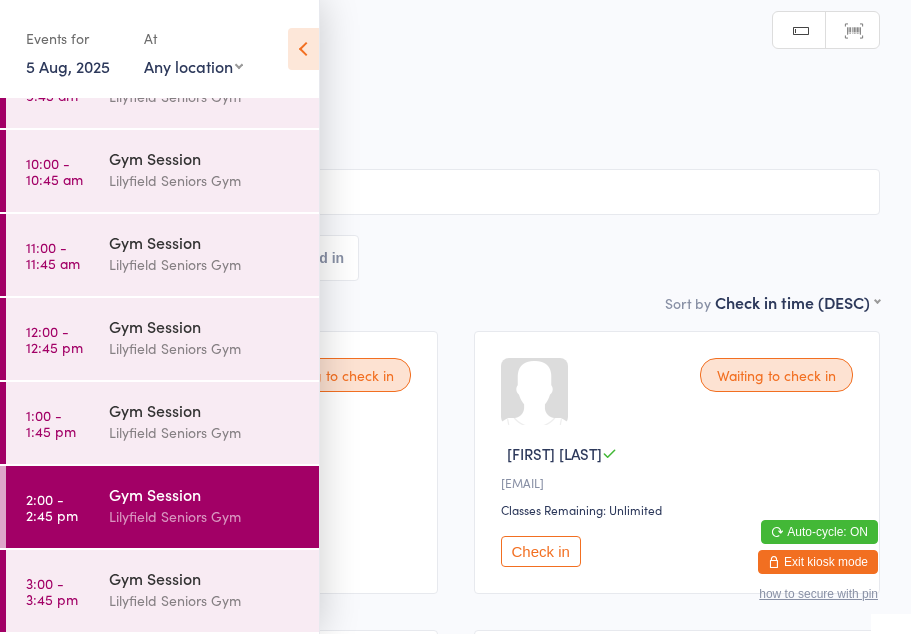 click on "All Bookings Waiting  7 Checked in" at bounding box center [455, 258] 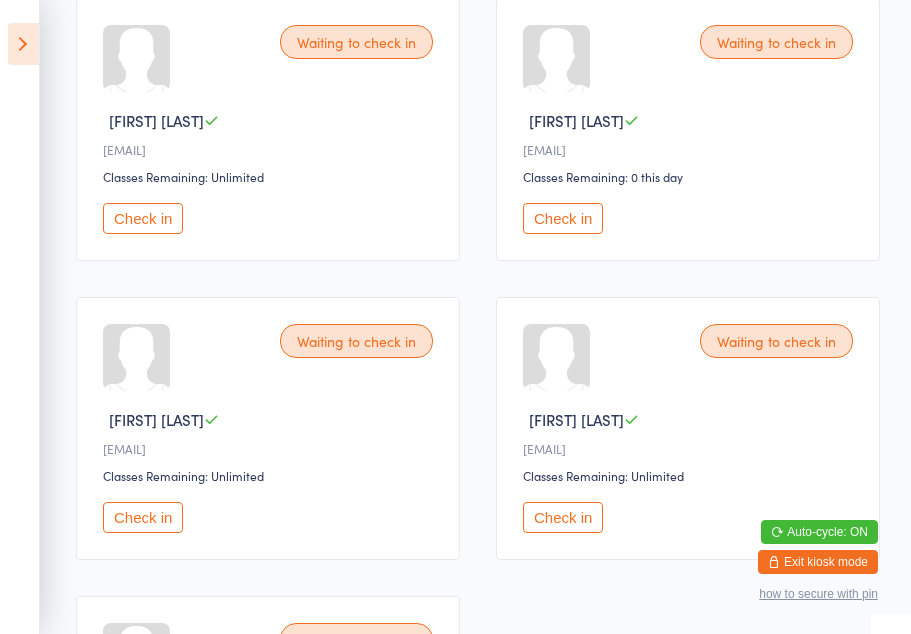 scroll, scrollTop: 633, scrollLeft: 0, axis: vertical 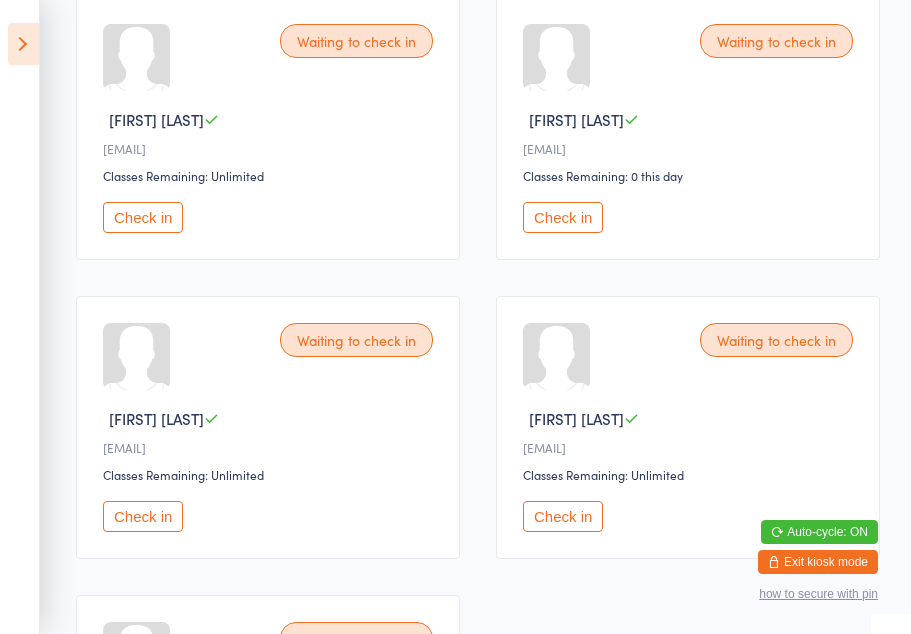 click on "Check in" at bounding box center (143, 217) 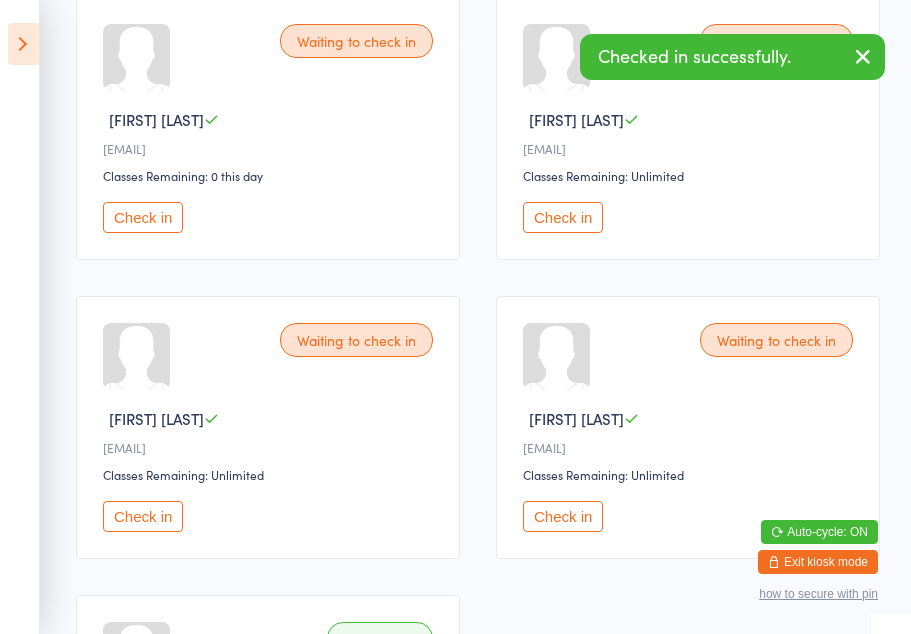 click on "Check in" at bounding box center [143, 217] 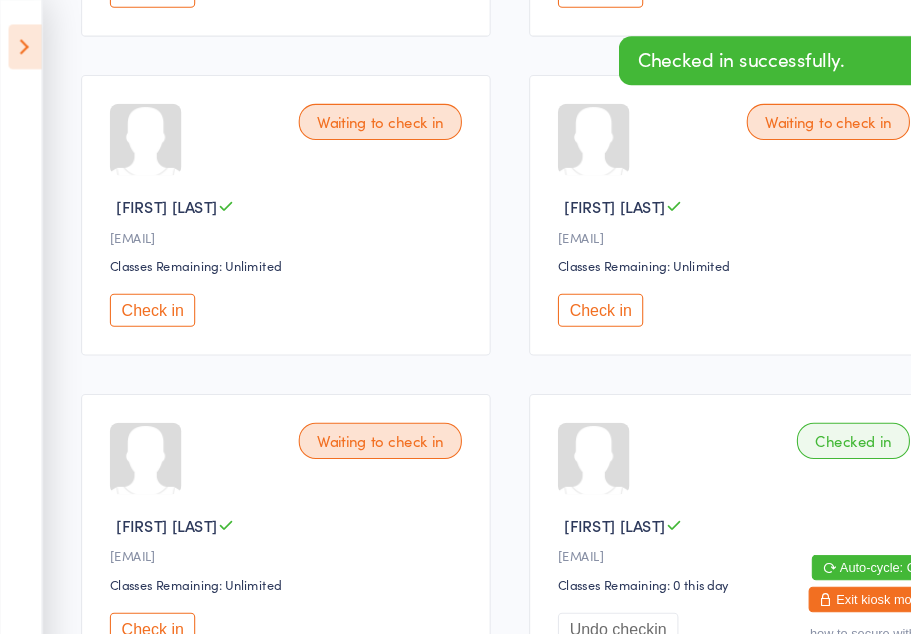click on "Check in" at bounding box center (143, 290) 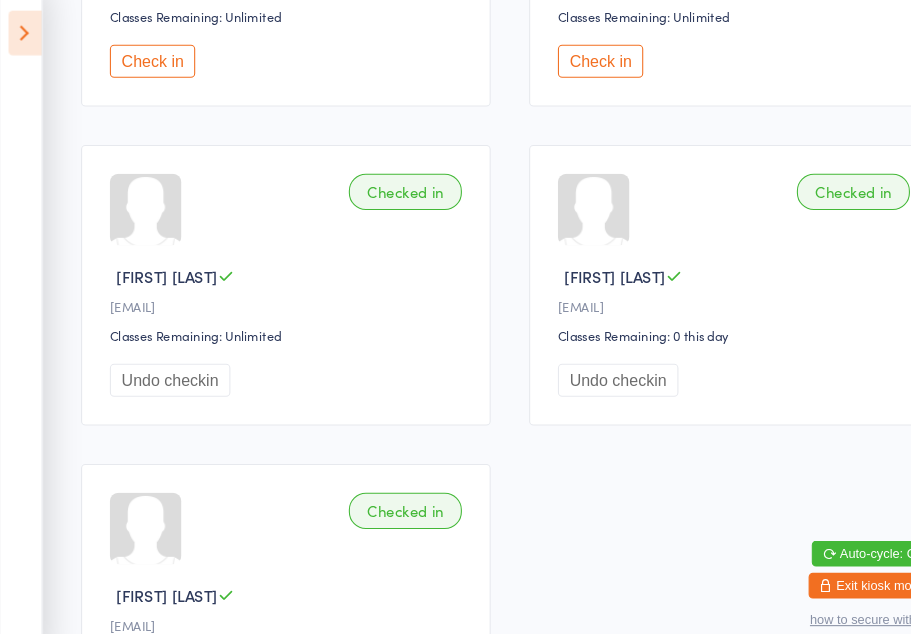 scroll, scrollTop: 781, scrollLeft: 0, axis: vertical 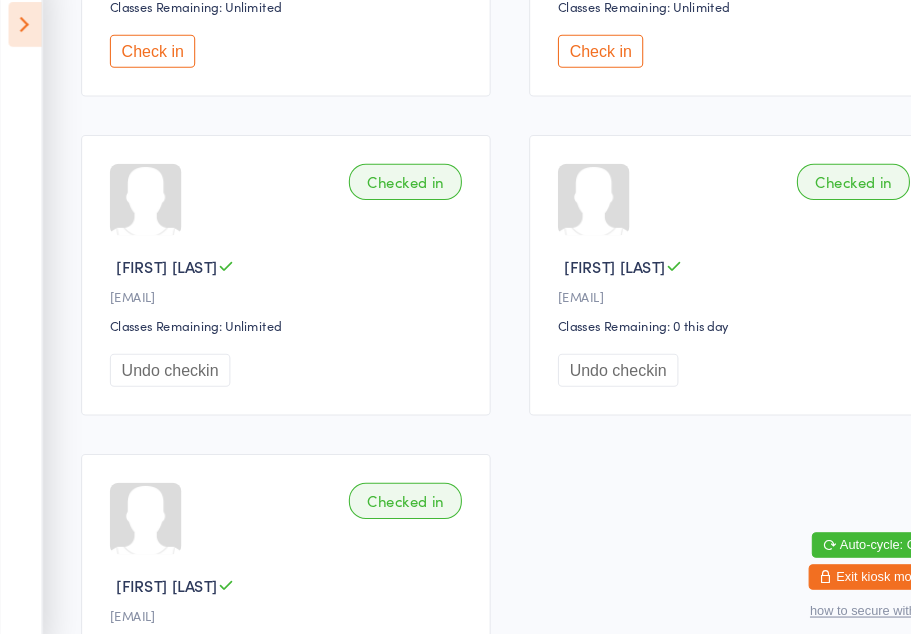 click on "Checked in" at bounding box center [380, 192] 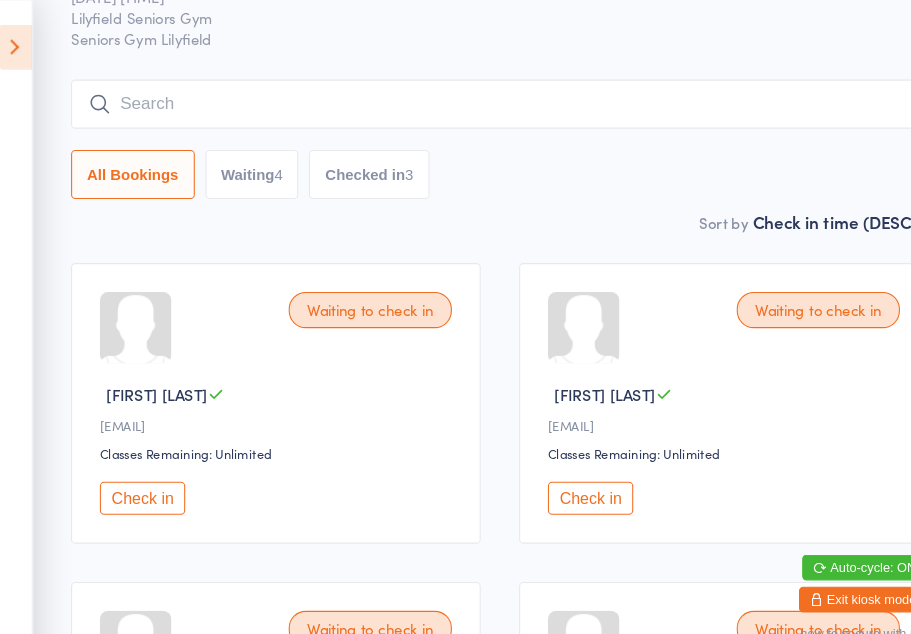scroll, scrollTop: 0, scrollLeft: 0, axis: both 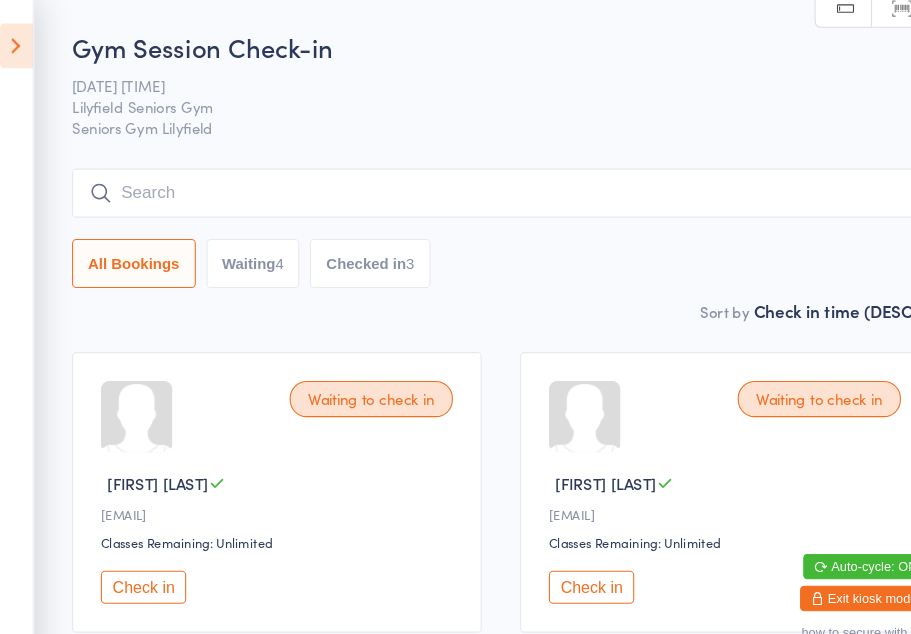 click on "Check in" at bounding box center [563, 551] 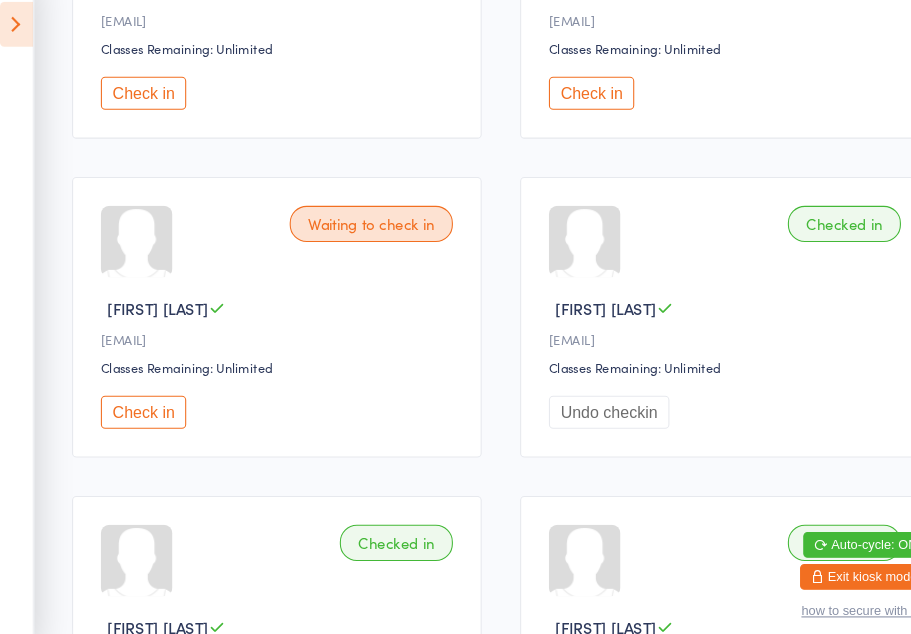 scroll, scrollTop: 444, scrollLeft: 0, axis: vertical 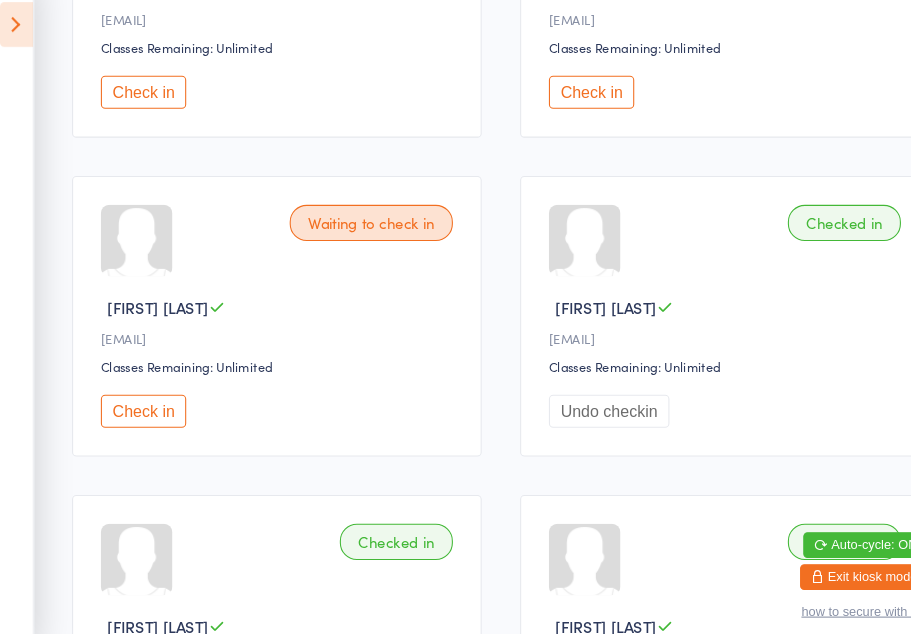 click on "Check in" at bounding box center [143, 406] 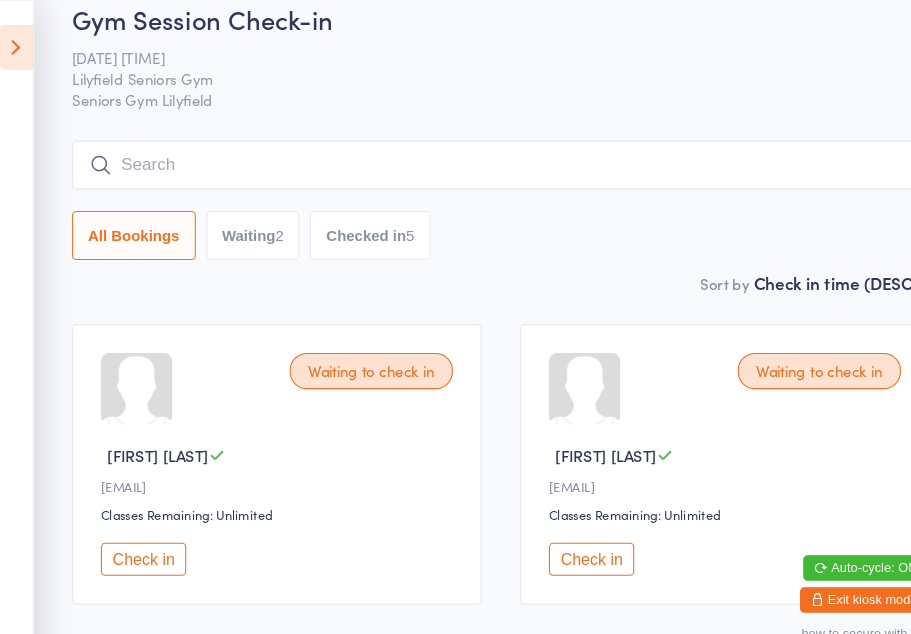 scroll, scrollTop: 0, scrollLeft: 0, axis: both 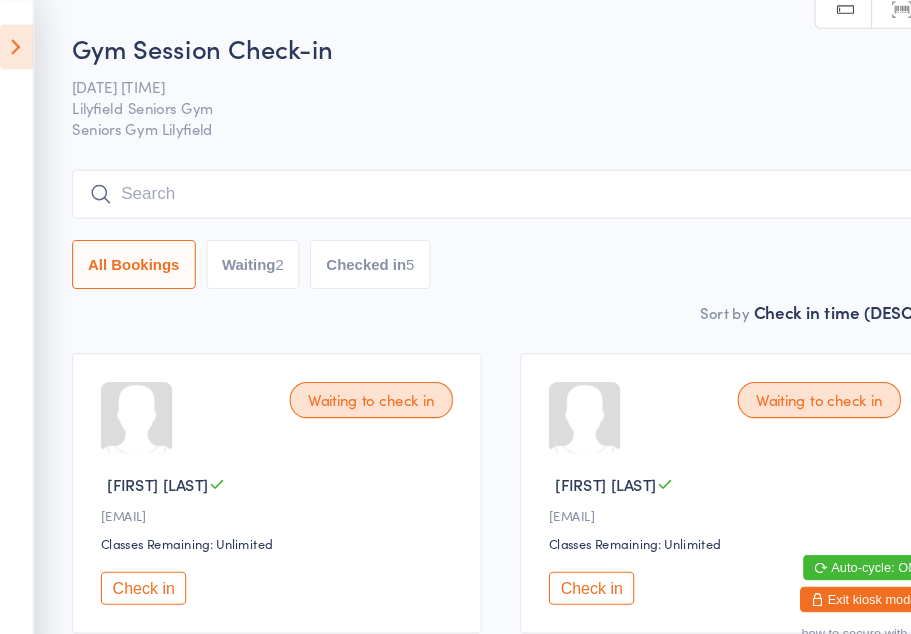 click on "Check in" at bounding box center [143, 551] 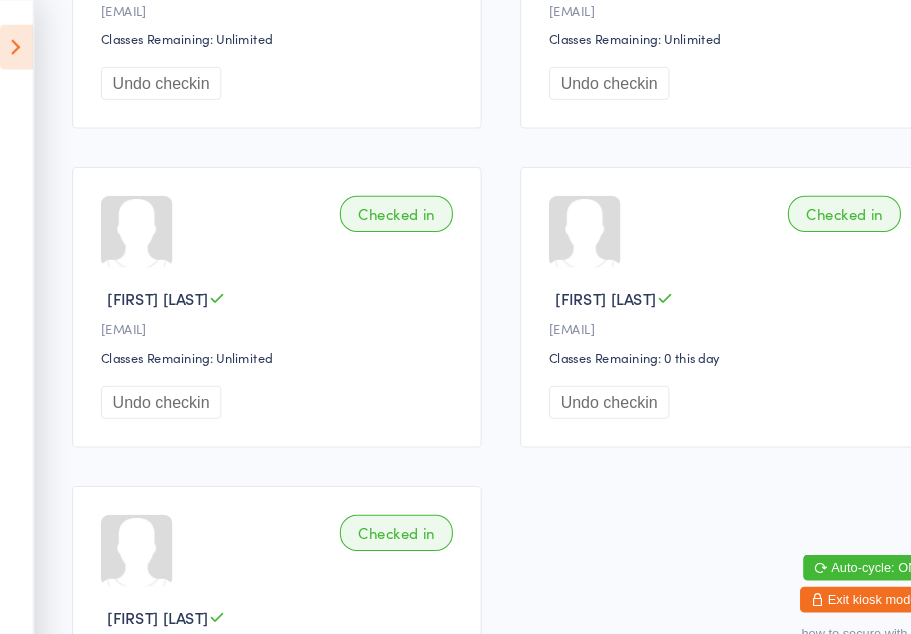scroll, scrollTop: 756, scrollLeft: 0, axis: vertical 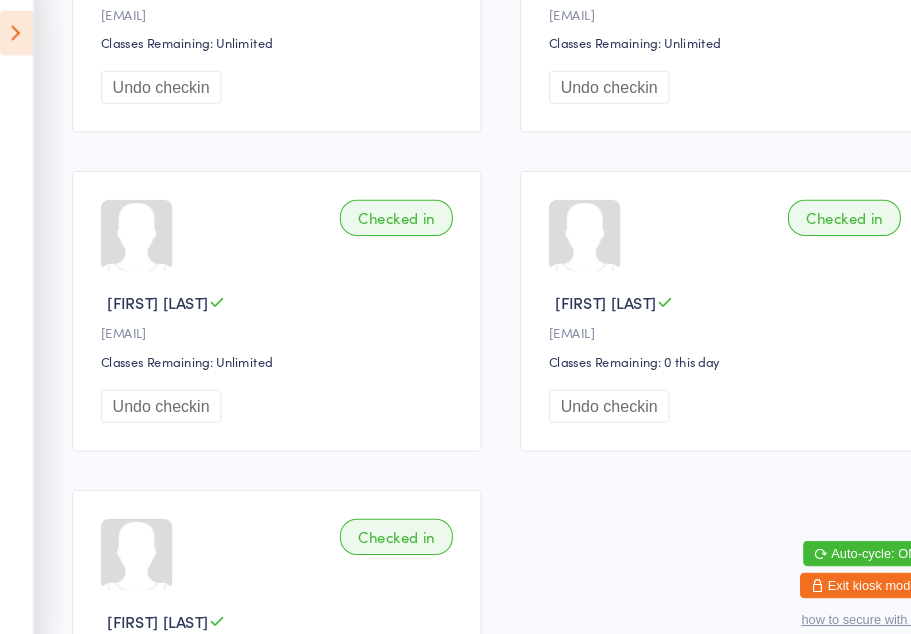 click on "Checked in" at bounding box center (800, 217) 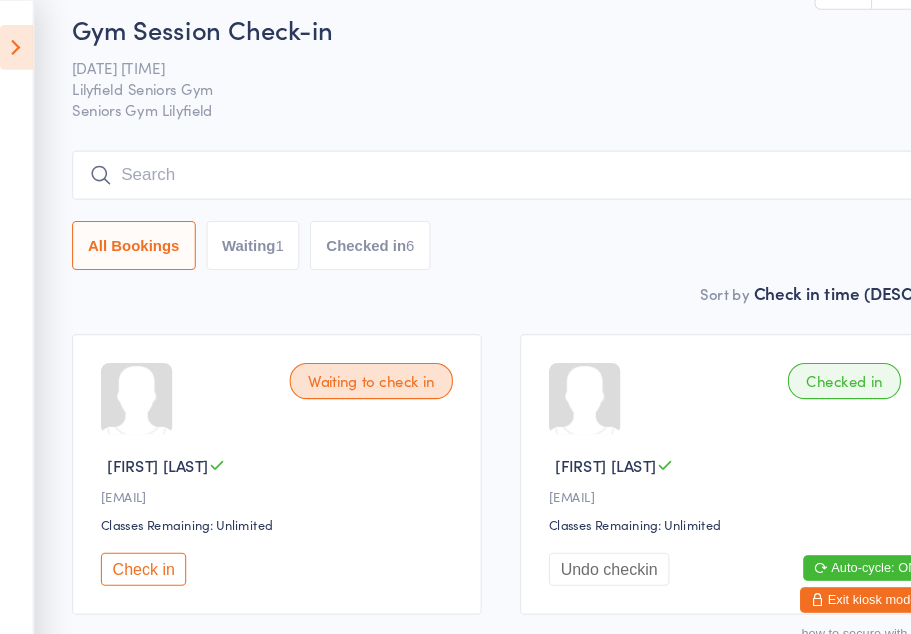 scroll, scrollTop: 15, scrollLeft: 0, axis: vertical 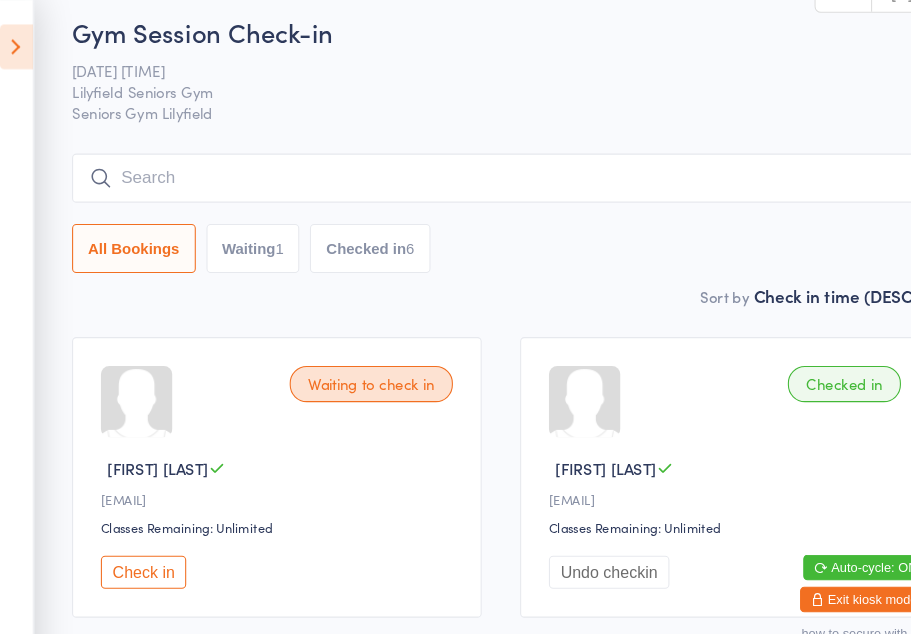 click on "Check in" at bounding box center [143, 536] 